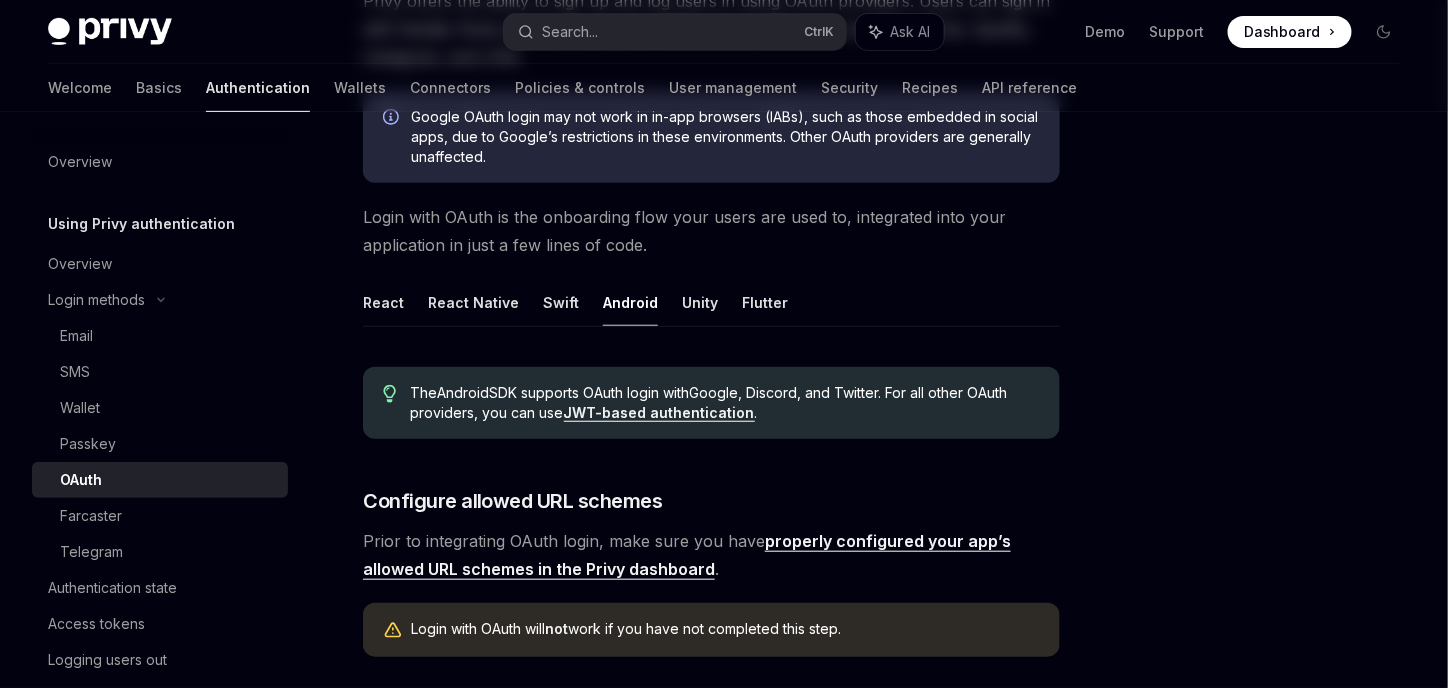 scroll, scrollTop: 0, scrollLeft: 0, axis: both 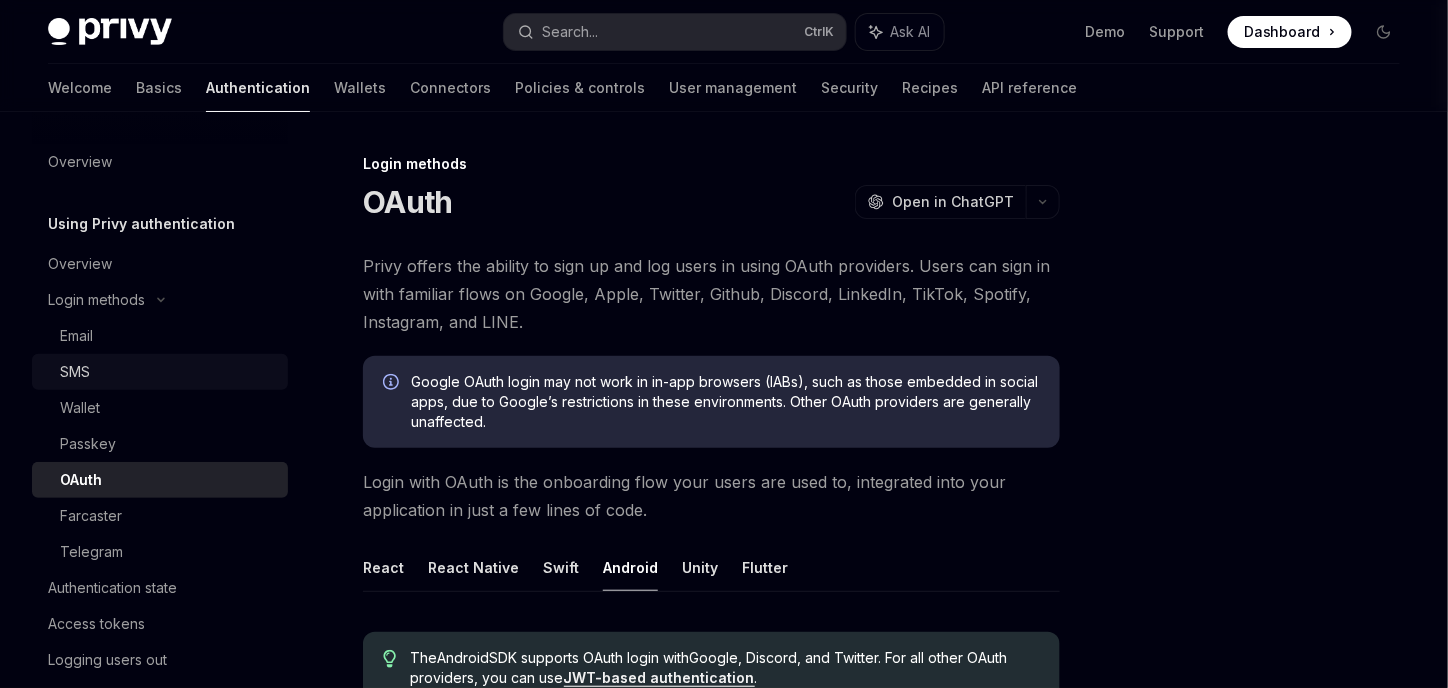 click on "SMS" at bounding box center [168, 372] 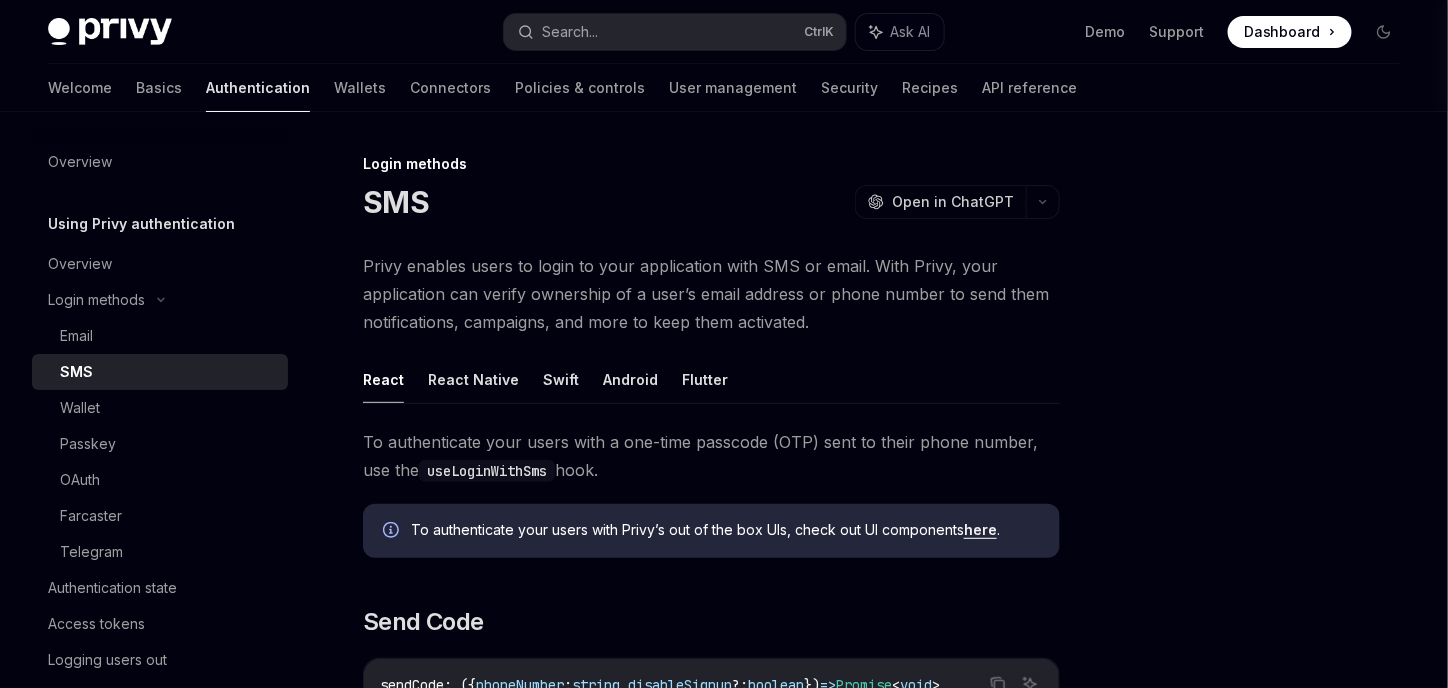scroll, scrollTop: 42, scrollLeft: 0, axis: vertical 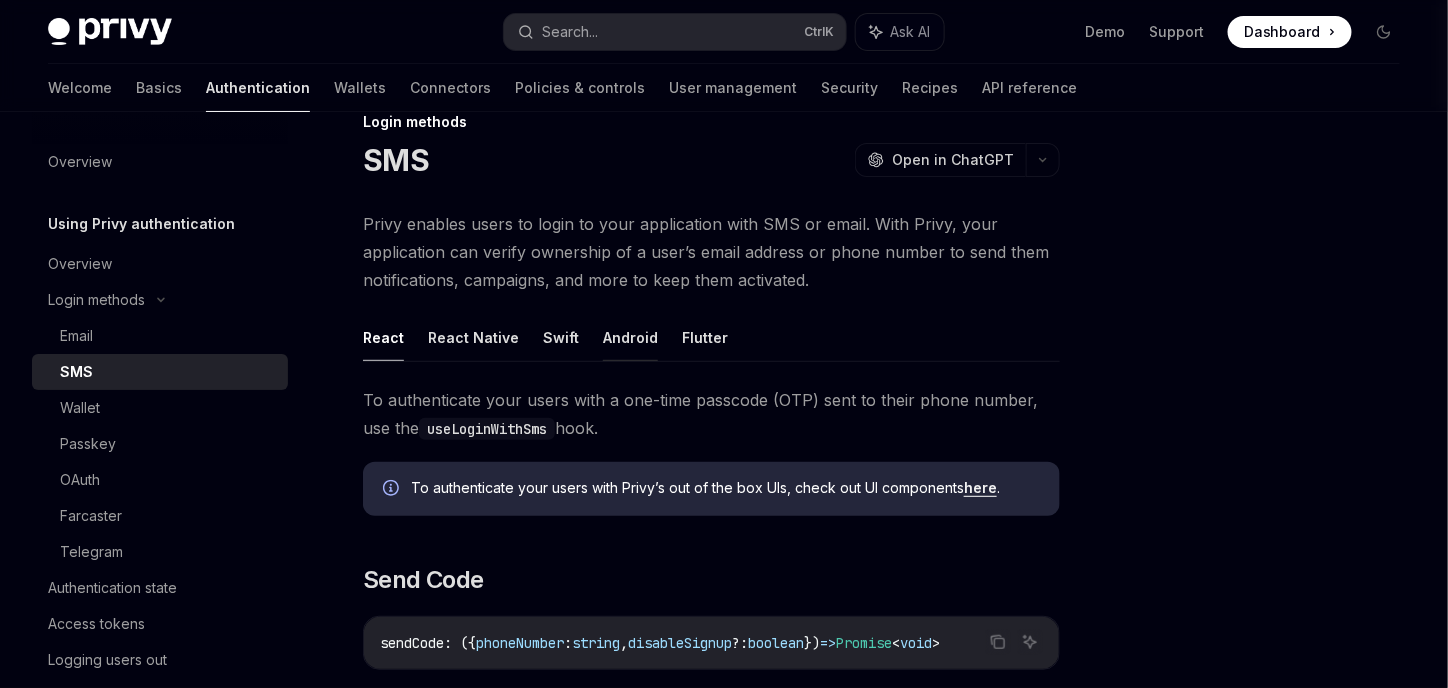 click on "Android" at bounding box center [630, 337] 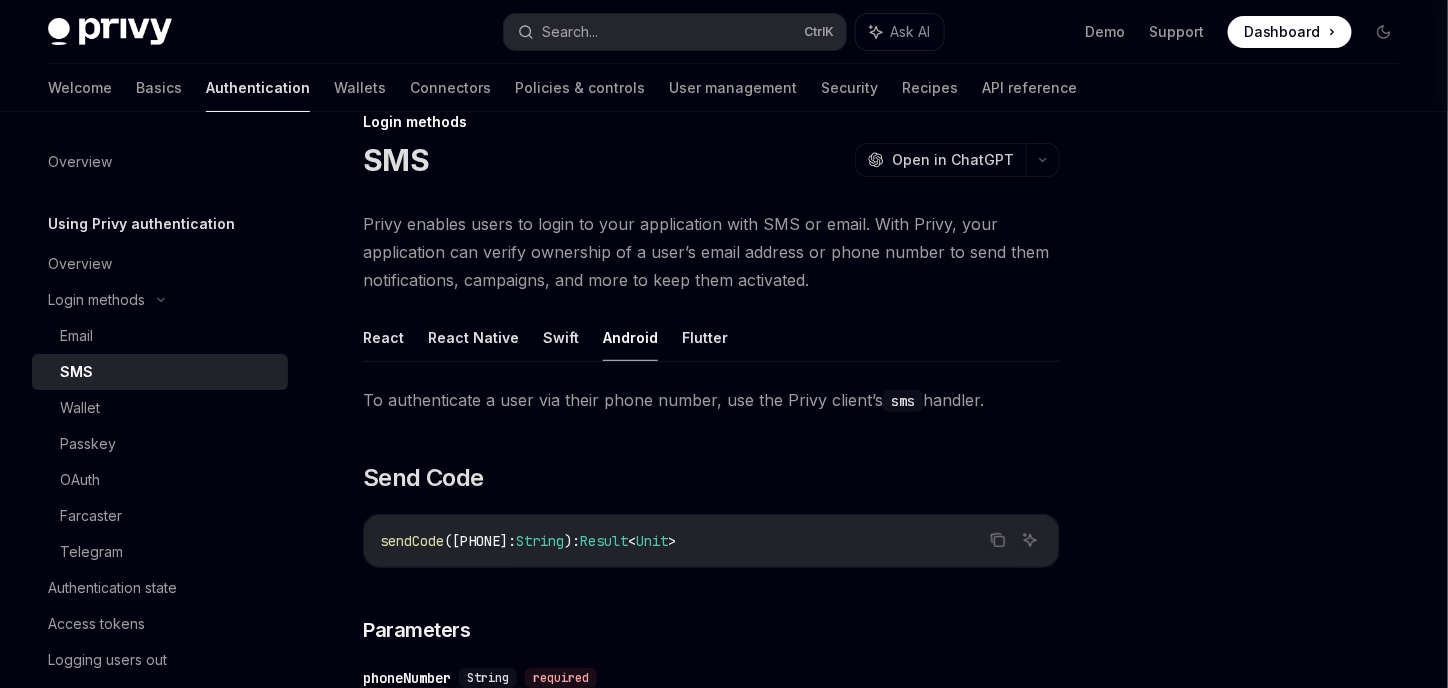 scroll, scrollTop: 0, scrollLeft: 0, axis: both 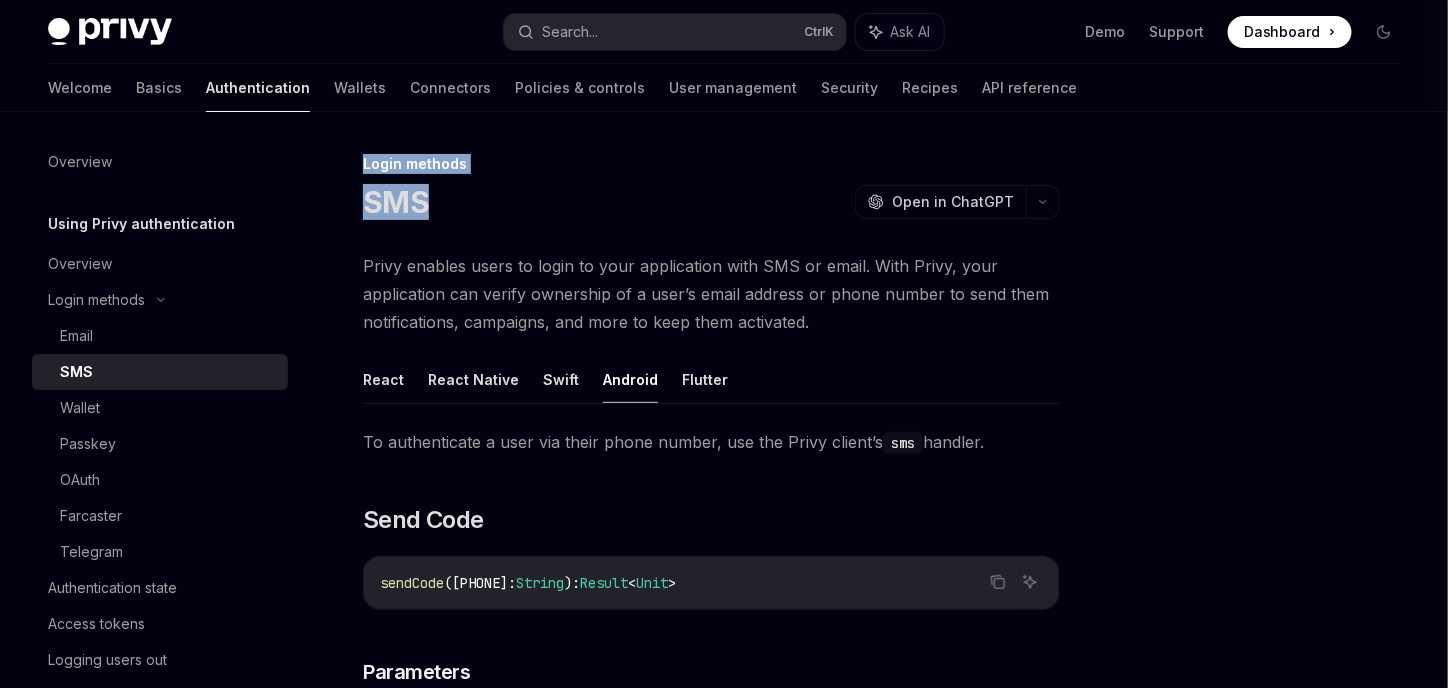 drag, startPoint x: 429, startPoint y: 191, endPoint x: 359, endPoint y: 154, distance: 79.17702 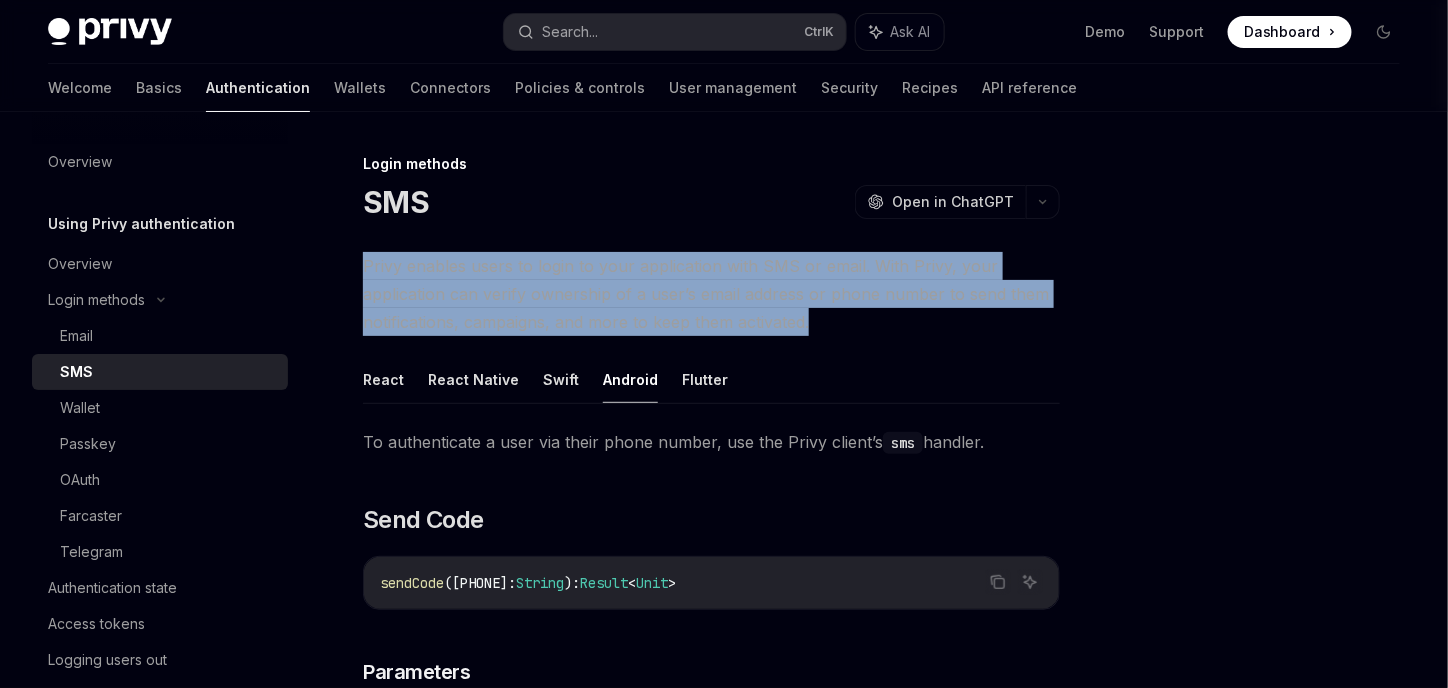 drag, startPoint x: 353, startPoint y: 259, endPoint x: 875, endPoint y: 330, distance: 526.8064 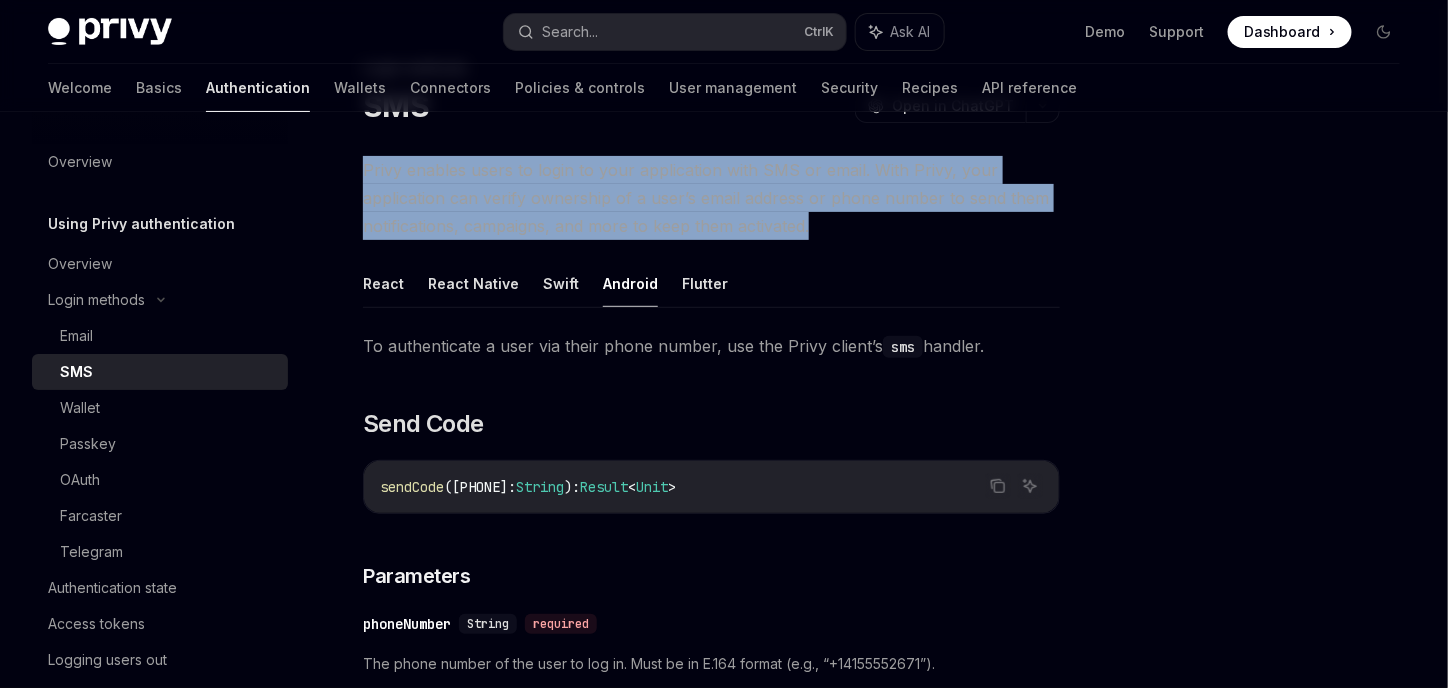 drag, startPoint x: 1015, startPoint y: 344, endPoint x: 362, endPoint y: 351, distance: 653.03754 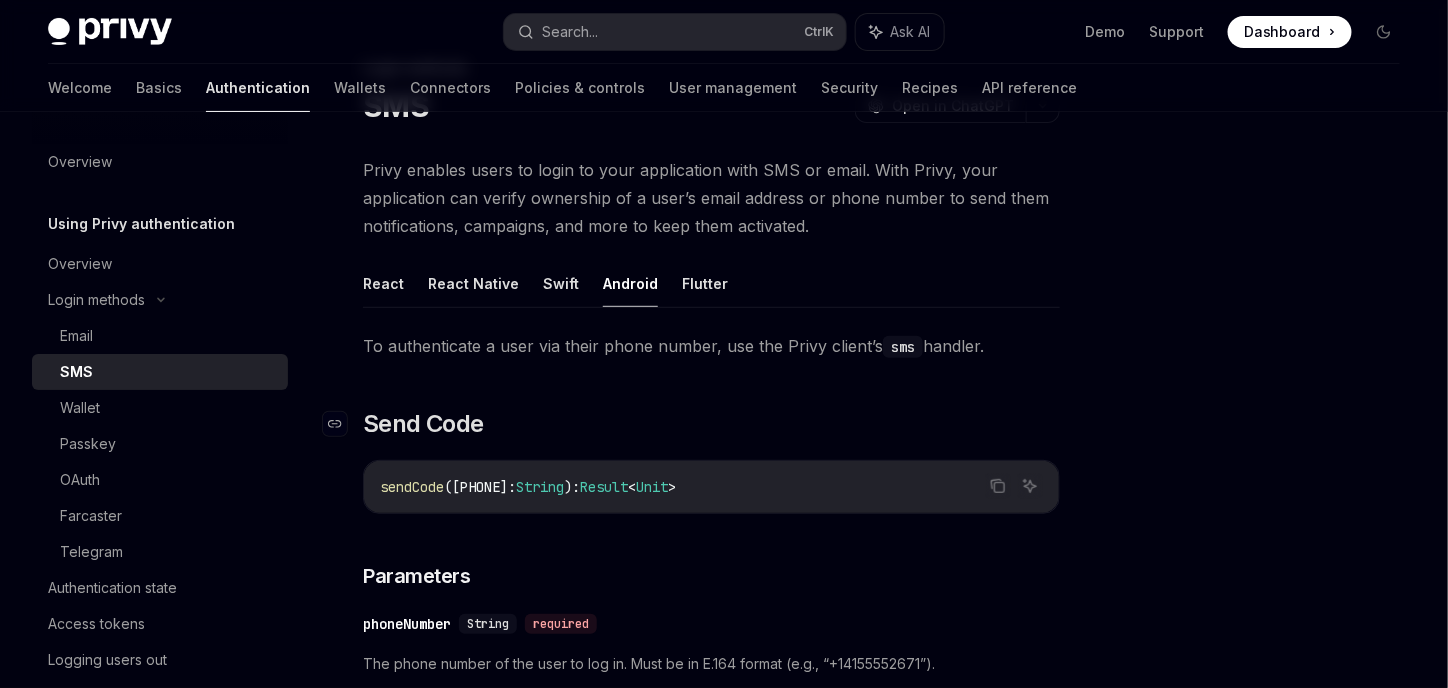 click on "​ Send Code" at bounding box center (711, 424) 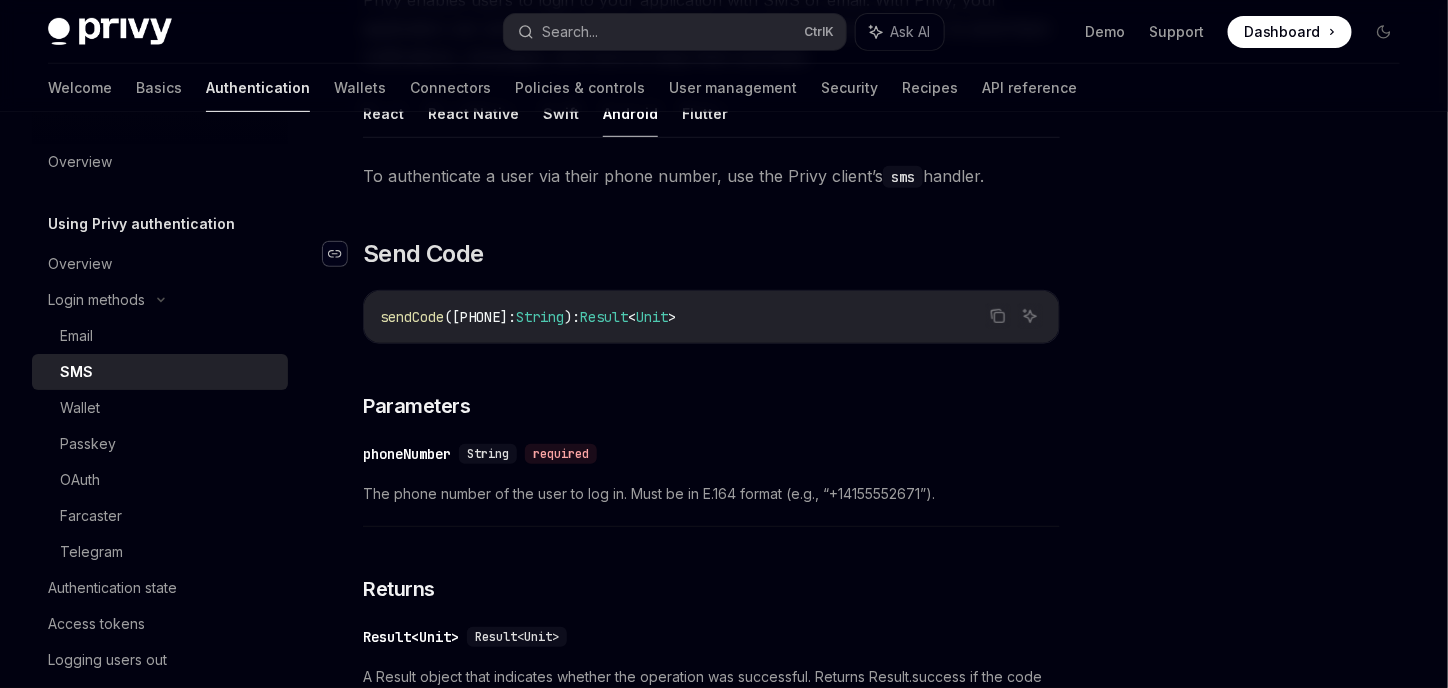 click 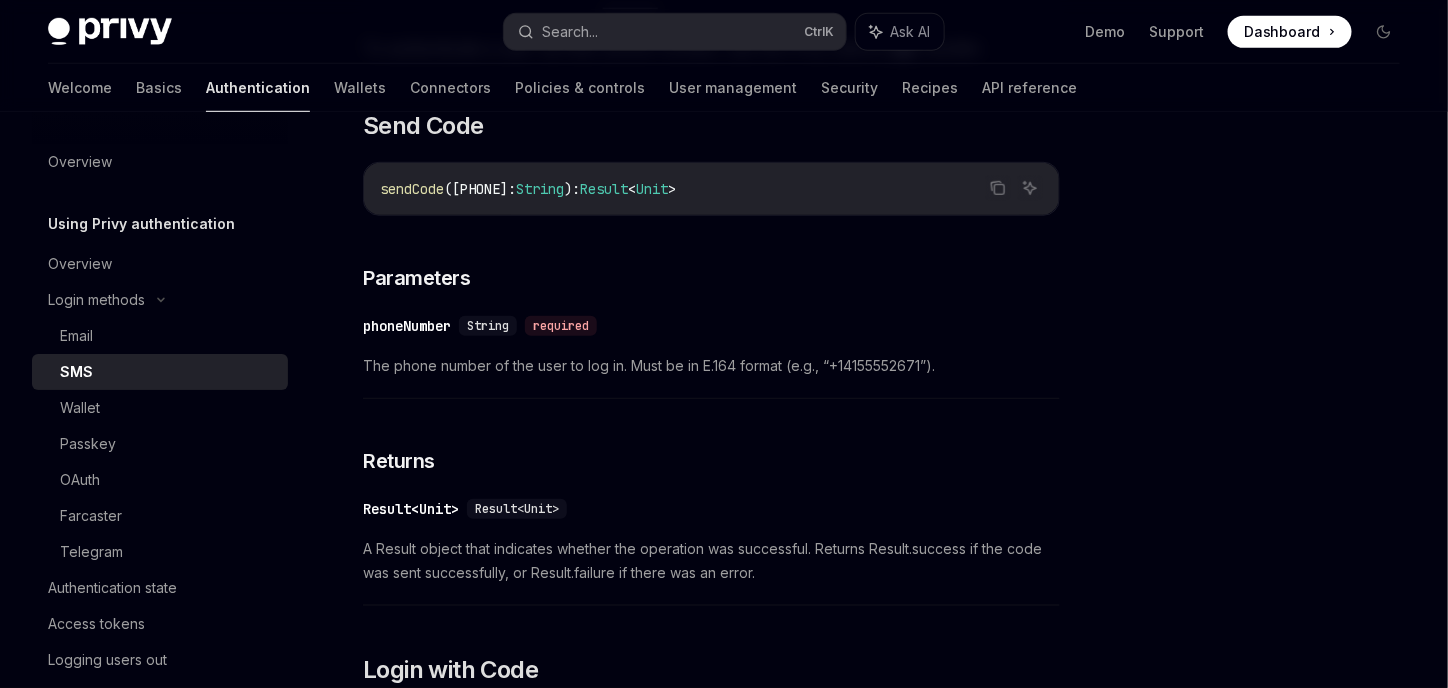 scroll, scrollTop: 390, scrollLeft: 0, axis: vertical 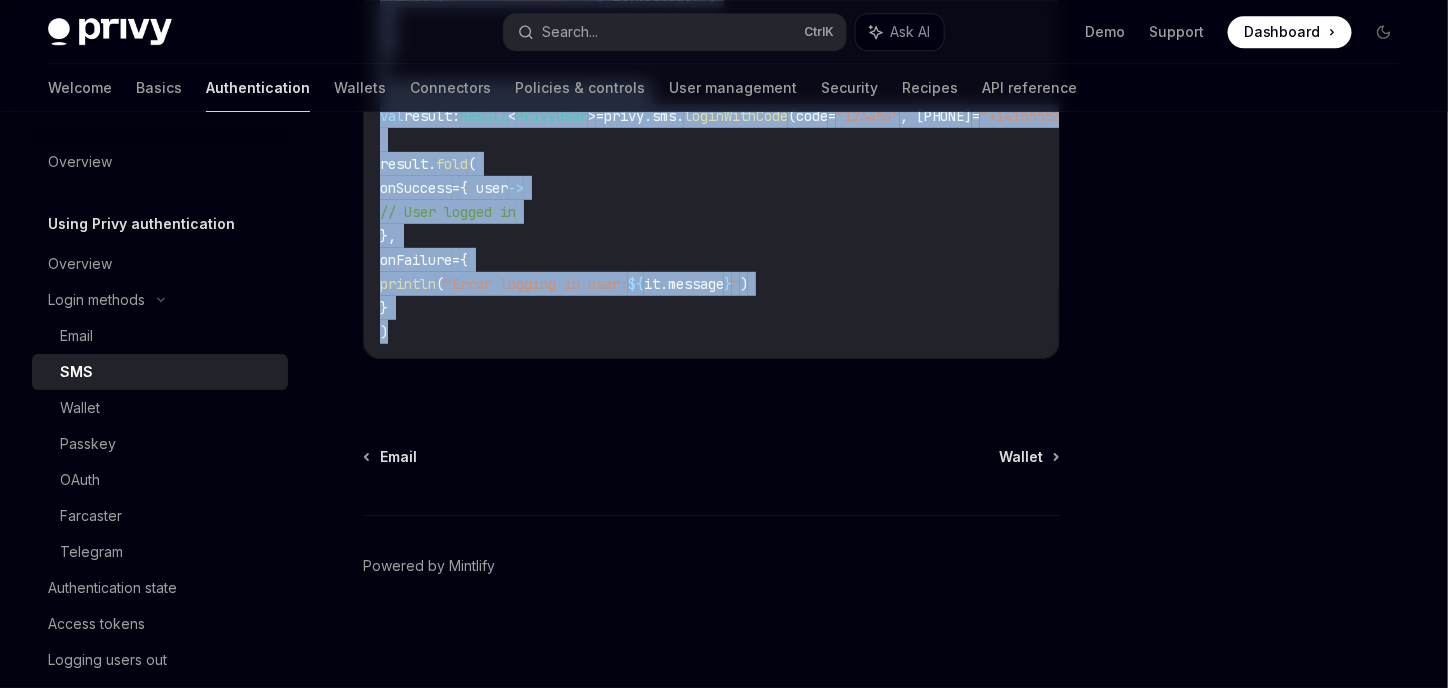 drag, startPoint x: 368, startPoint y: 185, endPoint x: 456, endPoint y: 331, distance: 170.46994 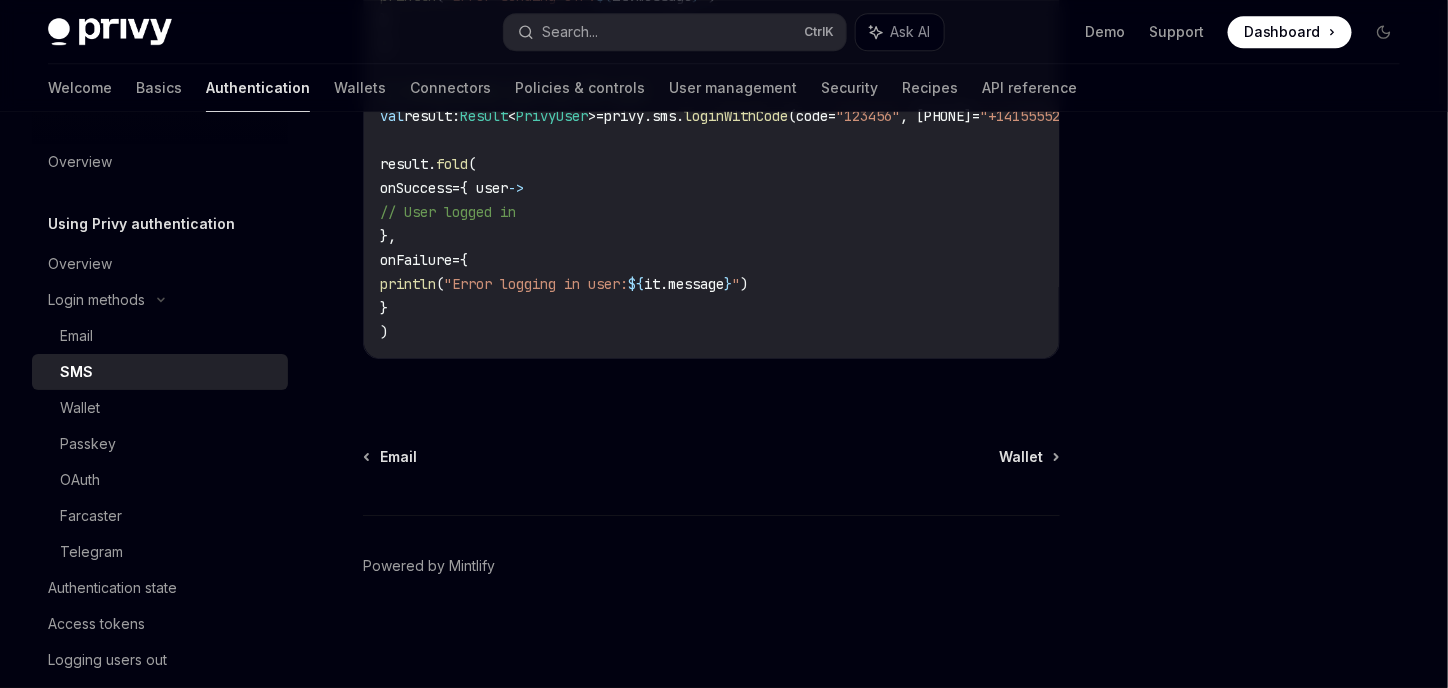 click on "Login methods SMS OpenAI Open in ChatGPT OpenAI Open in ChatGPT Privy enables users to login to your application with SMS or email. With Privy, your application can verify ownership of a user’s email address or phone number to send them notifications, campaigns, and more to keep them activated.
React   React Native   Swift   Android   Flutter To authenticate a user via their phone number, use the Privy client’s  sms  handler. ​ Send Code Copy Ask AI sendCode (phoneNumber:  String ):  Result < Unit >
​ Parameters ​ phoneNumber String required The phone number of the user to log in. Must be in E.164 format (e.g., “+15555552671”). ​ Returns ​ Result<Unit> Result<Unit> A Result object that indicates whether the operation was successful. Returns Result.success if the code was sent successfully, or Result.failure if there was an error. ​ Login with Code Copy Ask AI loginWithCode (code:  String , phoneNumber:  String ?):  Result < PrivyUser >
​ Parameters ​ code String required ​" at bounding box center (524, -578) 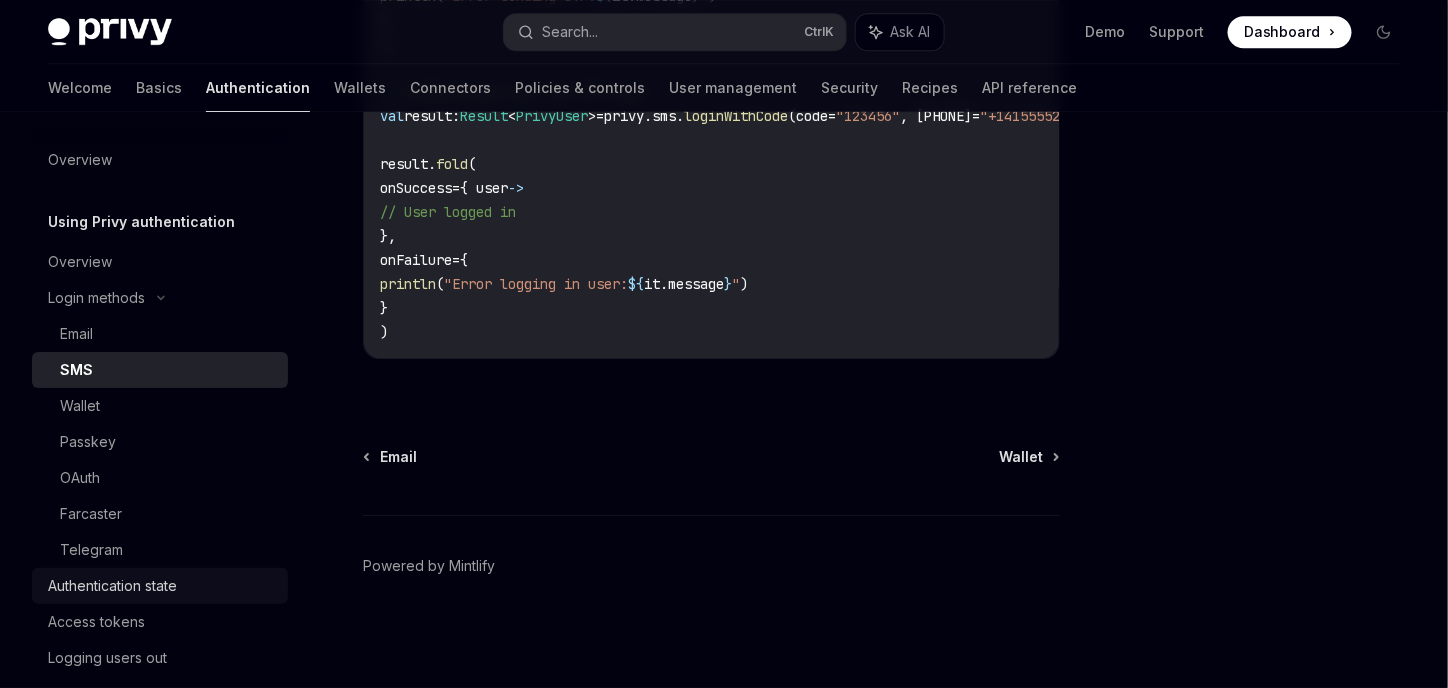 scroll, scrollTop: 1, scrollLeft: 0, axis: vertical 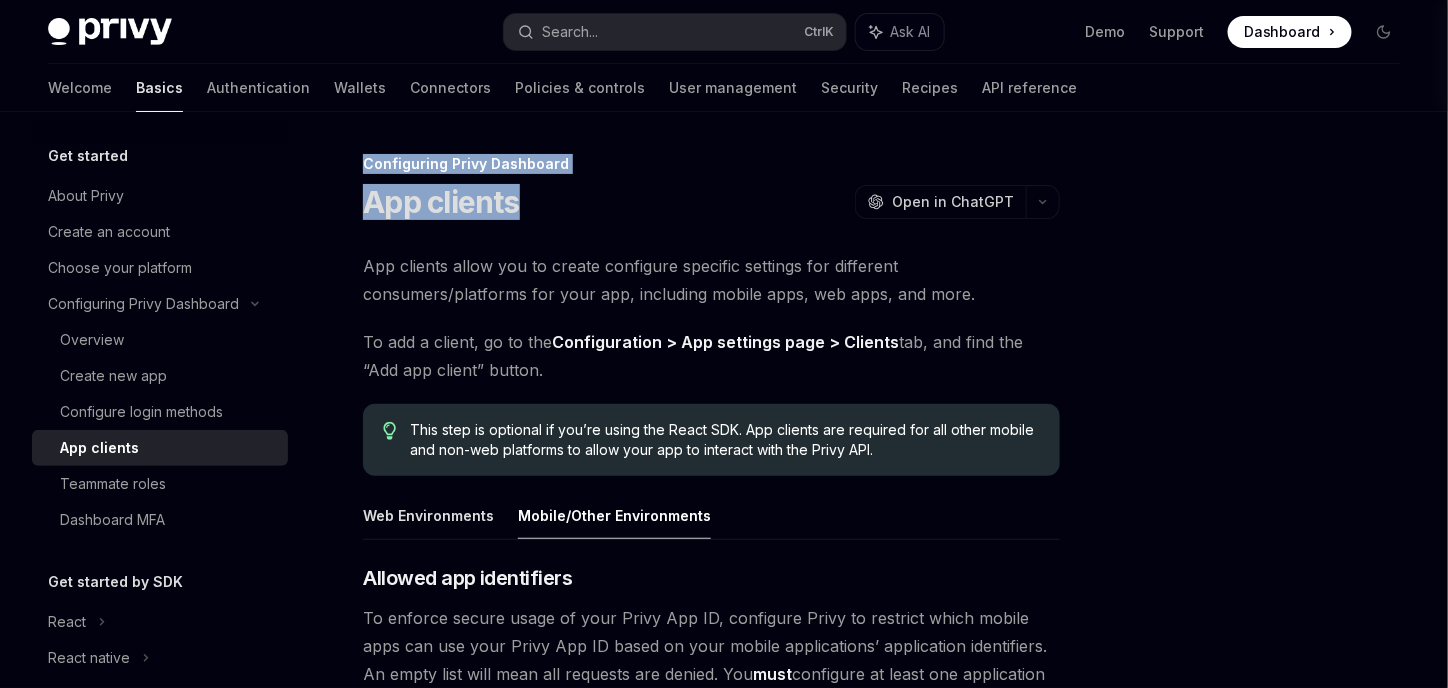 drag, startPoint x: 361, startPoint y: 155, endPoint x: 525, endPoint y: 200, distance: 170.06175 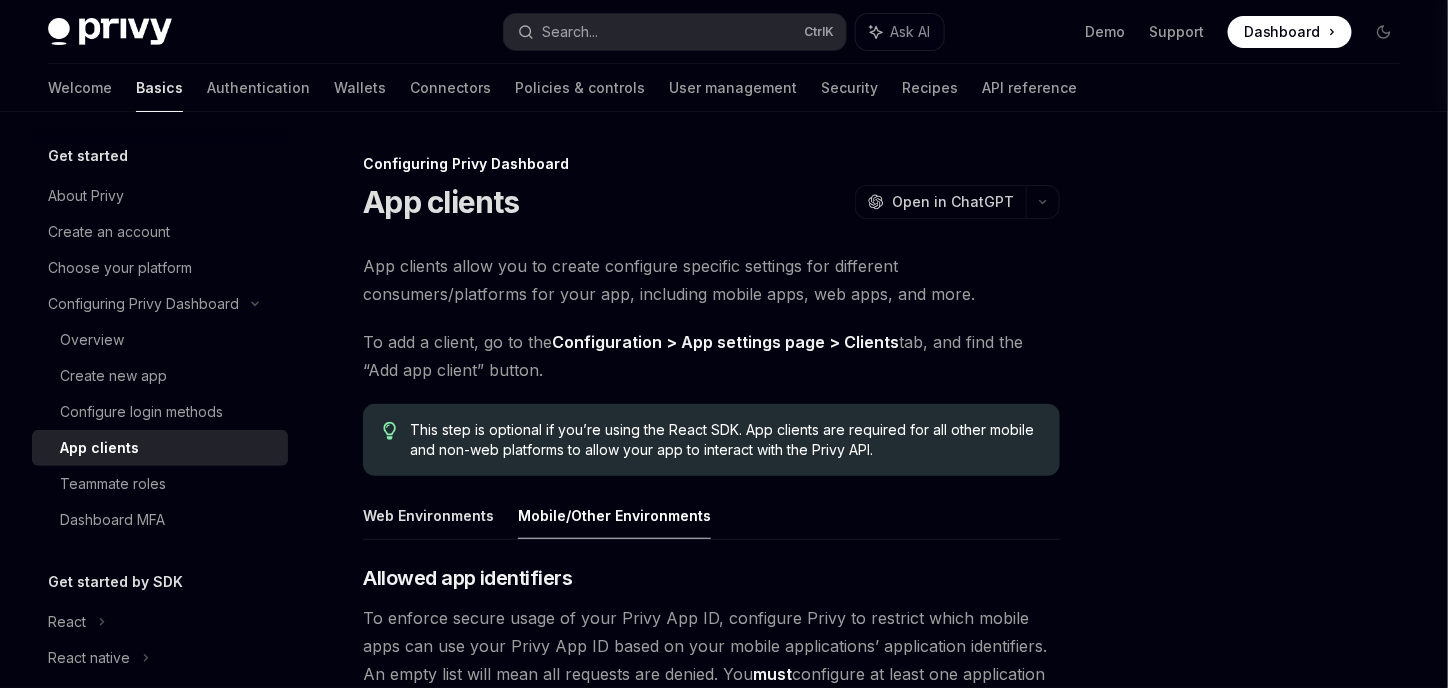 click on "Configuring Privy Dashboard App clients OpenAI Open in ChatGPT OpenAI Open in ChatGPT App clients allow you to create configure specific settings for different consumers/platforms for your app, including
mobile apps, web apps, and more.
To add a client, go to the  Configuration > App settings page > Clients  tab, and find the “Add app client” button.
This step is optional if you’re using the React SDK. App clients are required for all other mobile
and non-web platforms to allow your app to interact with the Privy API.
Web Environments   Mobile/Other Environments ​ Allowed app identifiers To enforce secure usage of your Privy App ID, configure Privy to restrict which mobile apps can use your Privy App ID based on your mobile applications’ application identifiers.
An empty list will mean all requests are denied. You  must  configure at least one application identifier to use the React Native SDK.   React Native   Swift   Android   Unity   Flutter Copy Ask AI android  {
defaultConfig  {"}" at bounding box center [524, 1044] 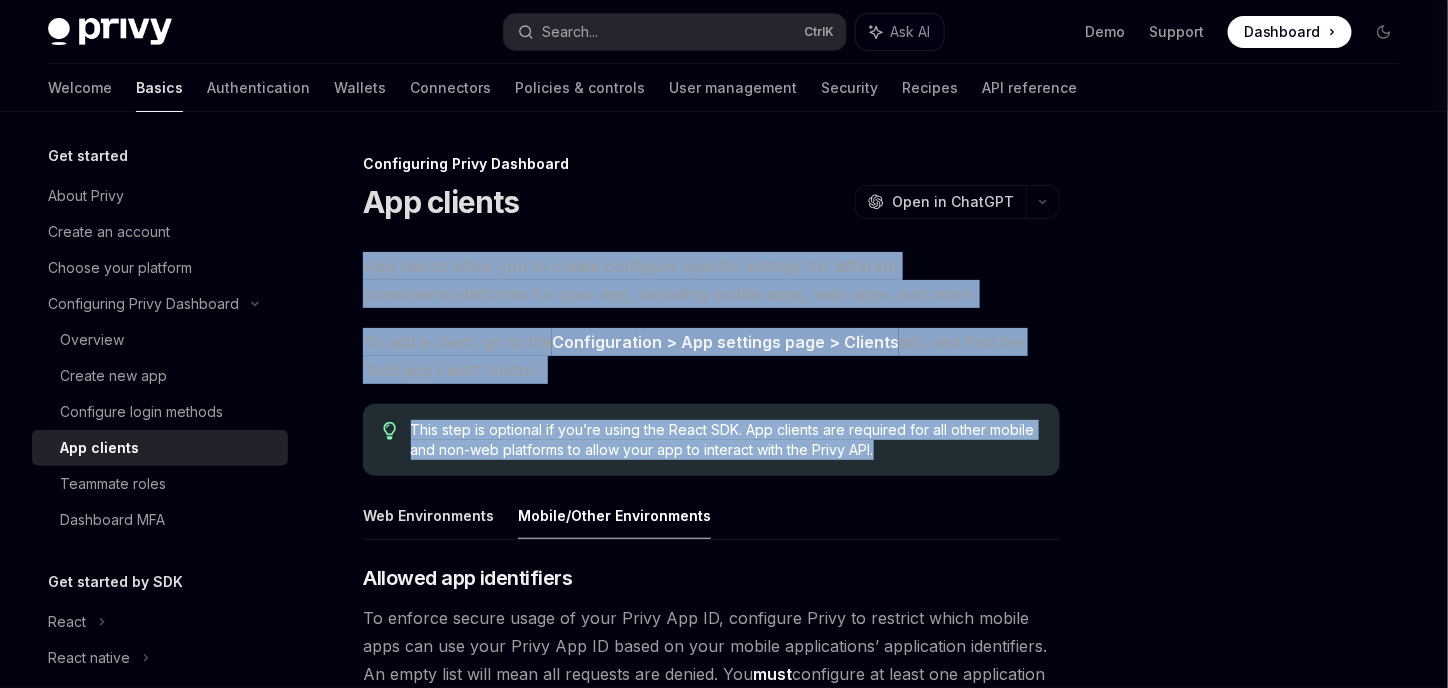 drag, startPoint x: 360, startPoint y: 268, endPoint x: 966, endPoint y: 456, distance: 634.49194 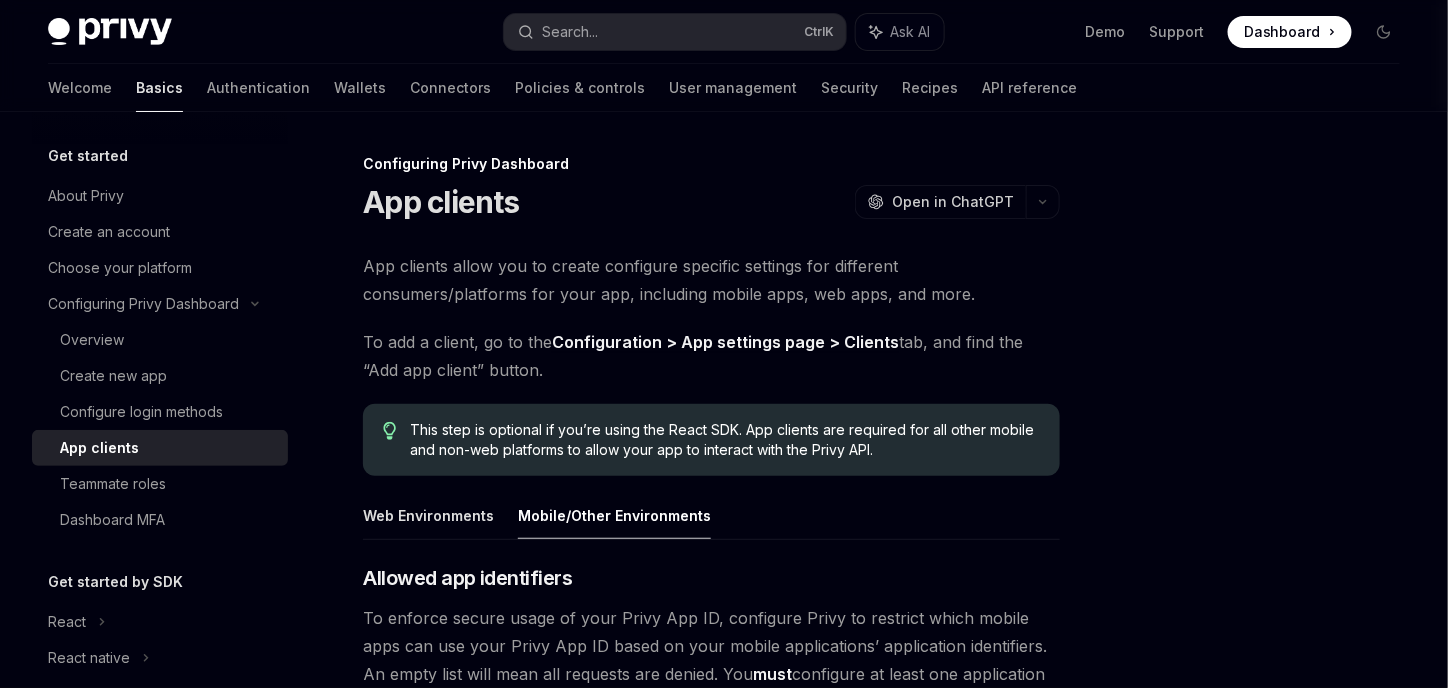 click on "Web Environments   Mobile/Other Environments" at bounding box center (711, 516) 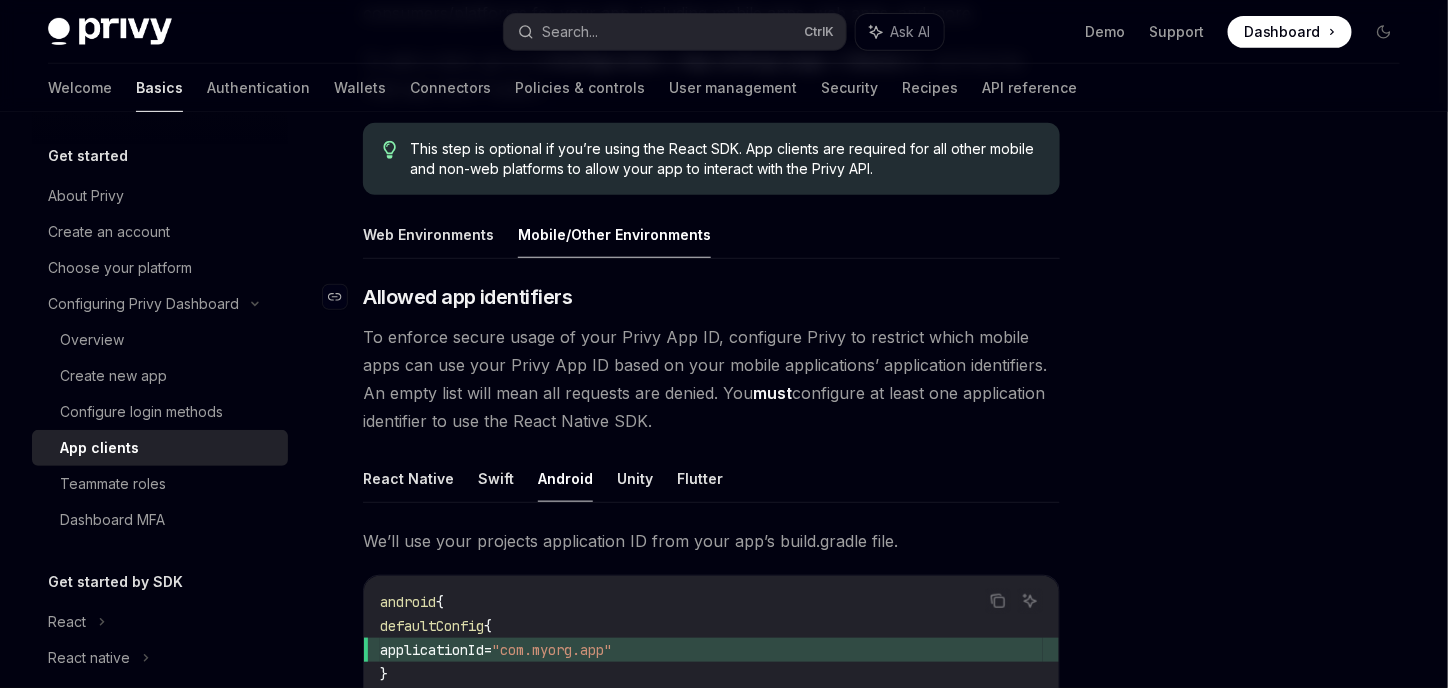 scroll, scrollTop: 286, scrollLeft: 0, axis: vertical 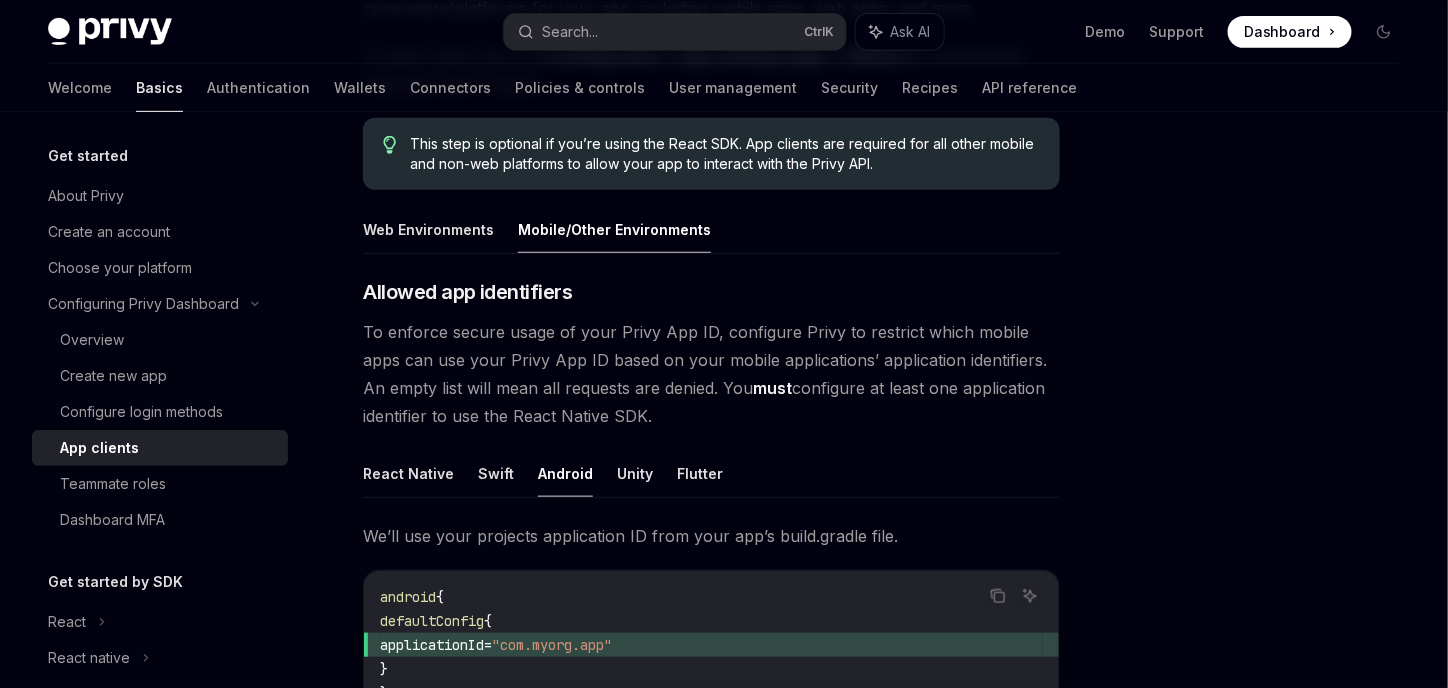 drag, startPoint x: 364, startPoint y: 260, endPoint x: 663, endPoint y: 418, distance: 338.17896 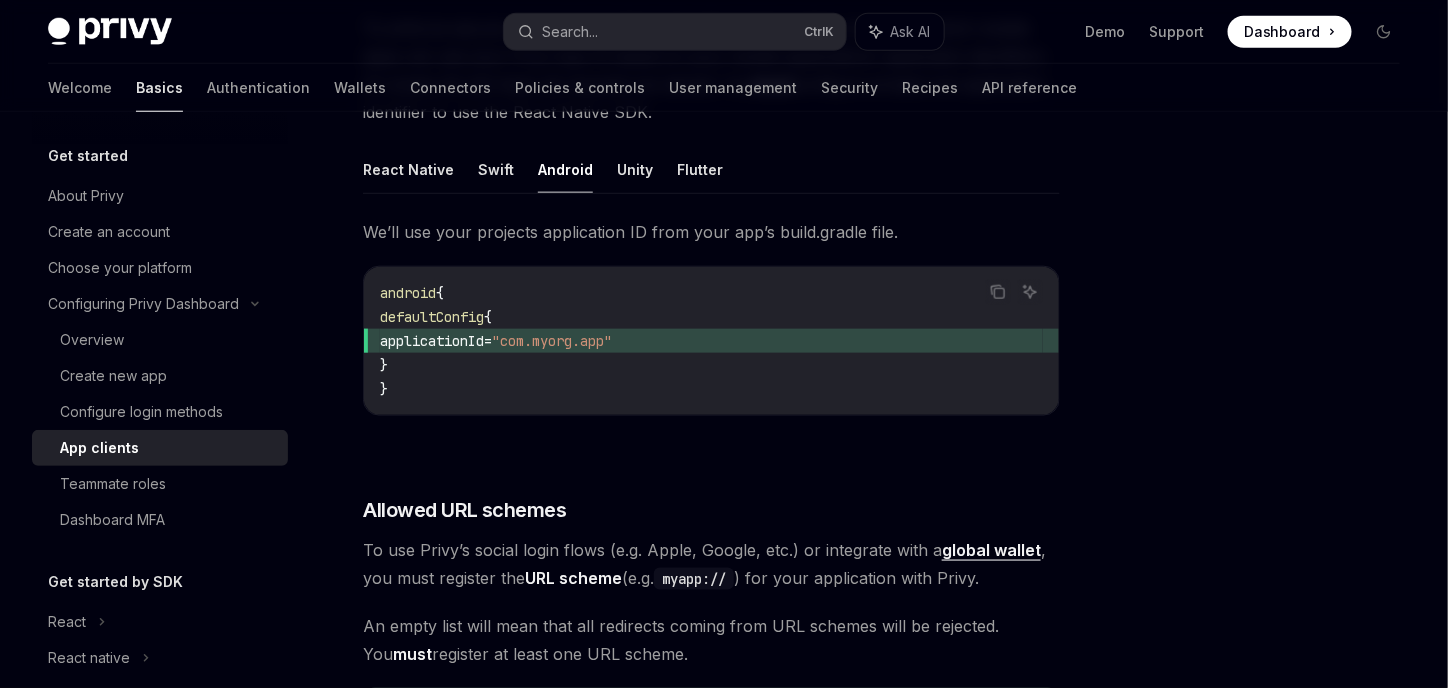 scroll, scrollTop: 624, scrollLeft: 0, axis: vertical 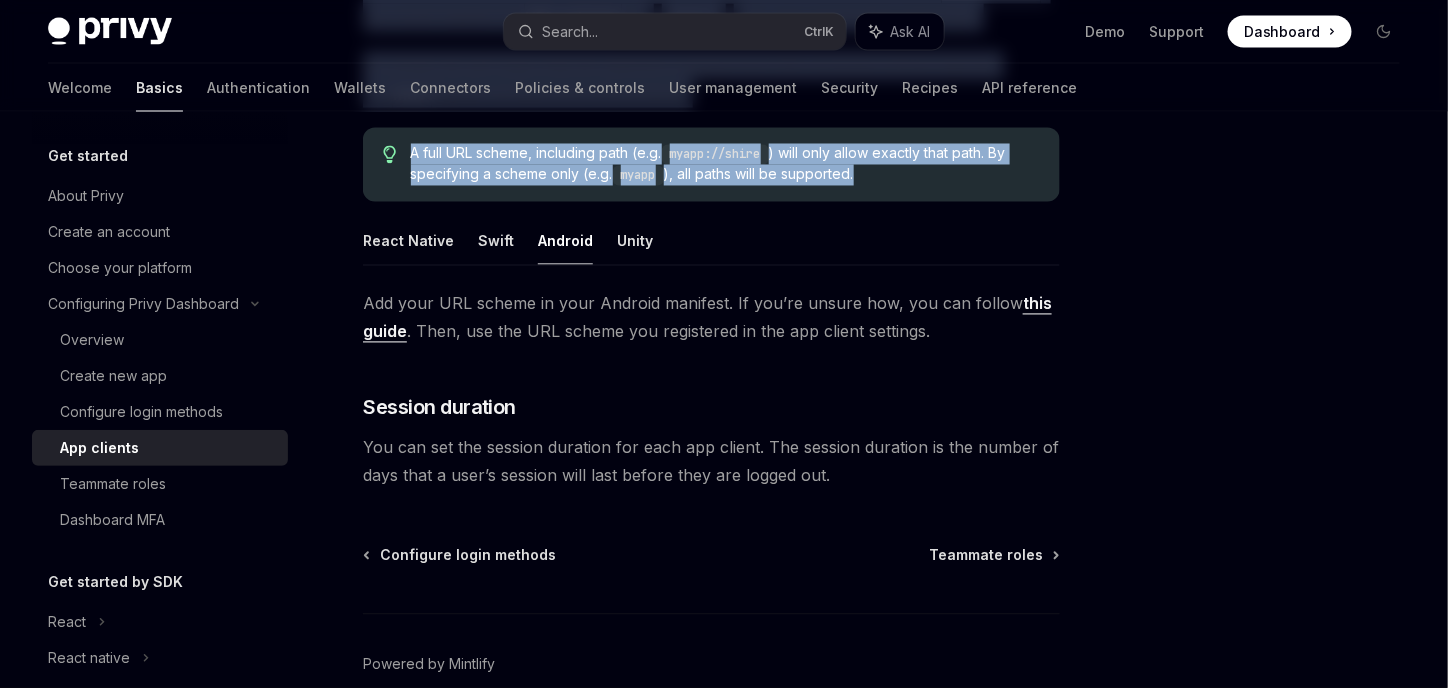 drag, startPoint x: 359, startPoint y: 193, endPoint x: 997, endPoint y: 178, distance: 638.17633 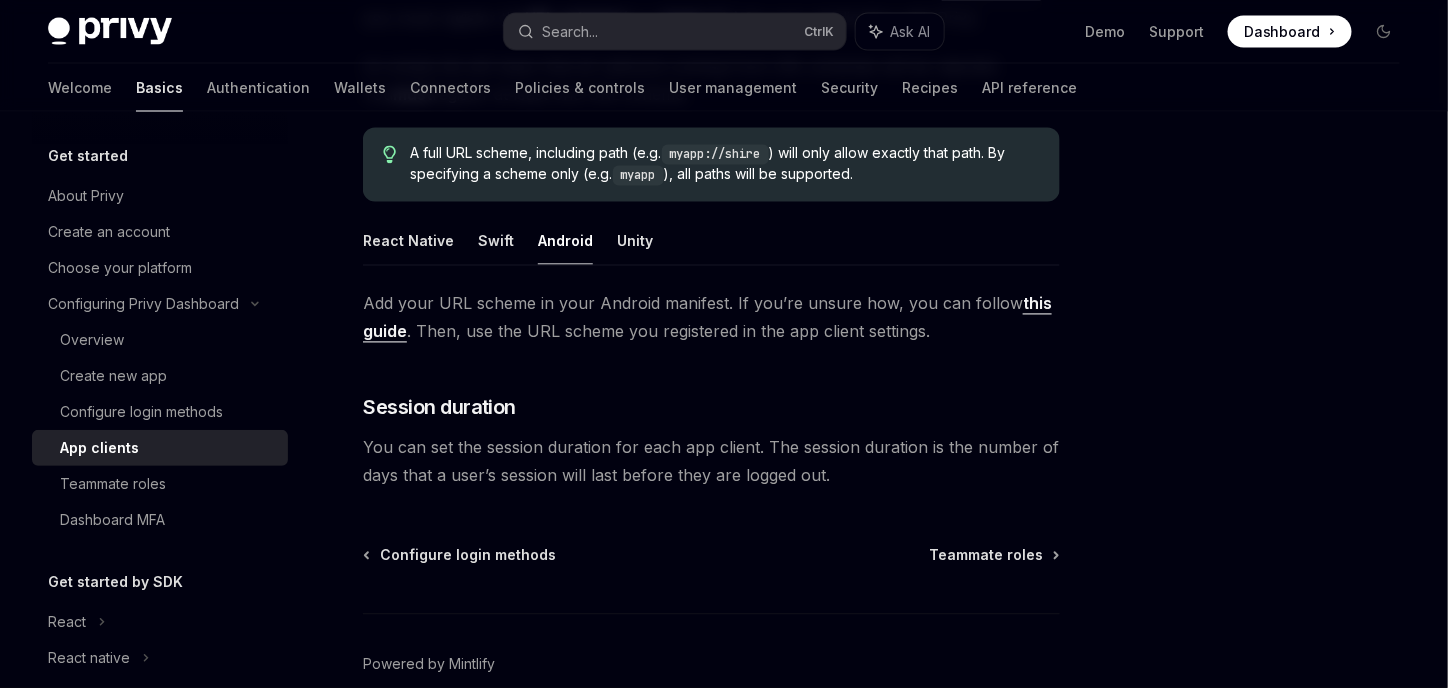 click on "Add your URL scheme in your Android manifest. If you’re unsure how, you can follow  this guide .
Then, use the URL scheme you registered in the app client settings." at bounding box center [711, 318] 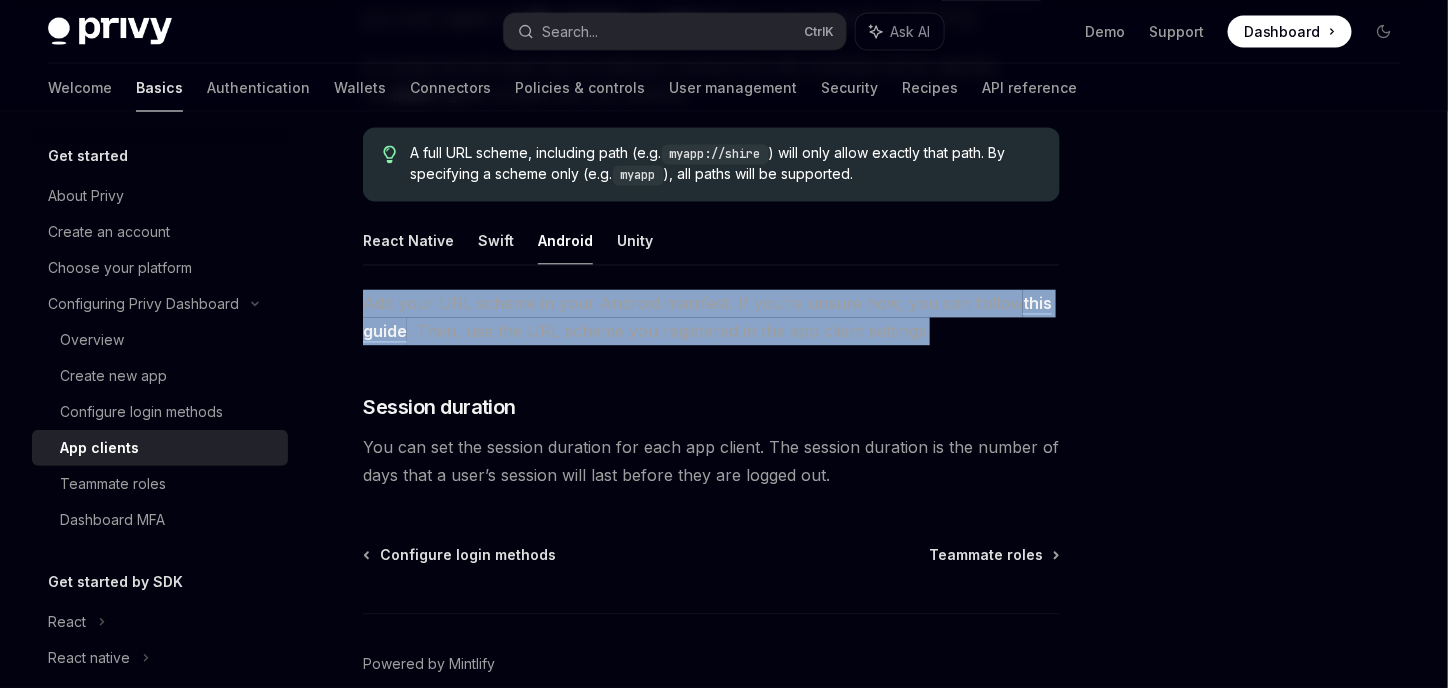drag, startPoint x: 948, startPoint y: 324, endPoint x: 354, endPoint y: 280, distance: 595.6274 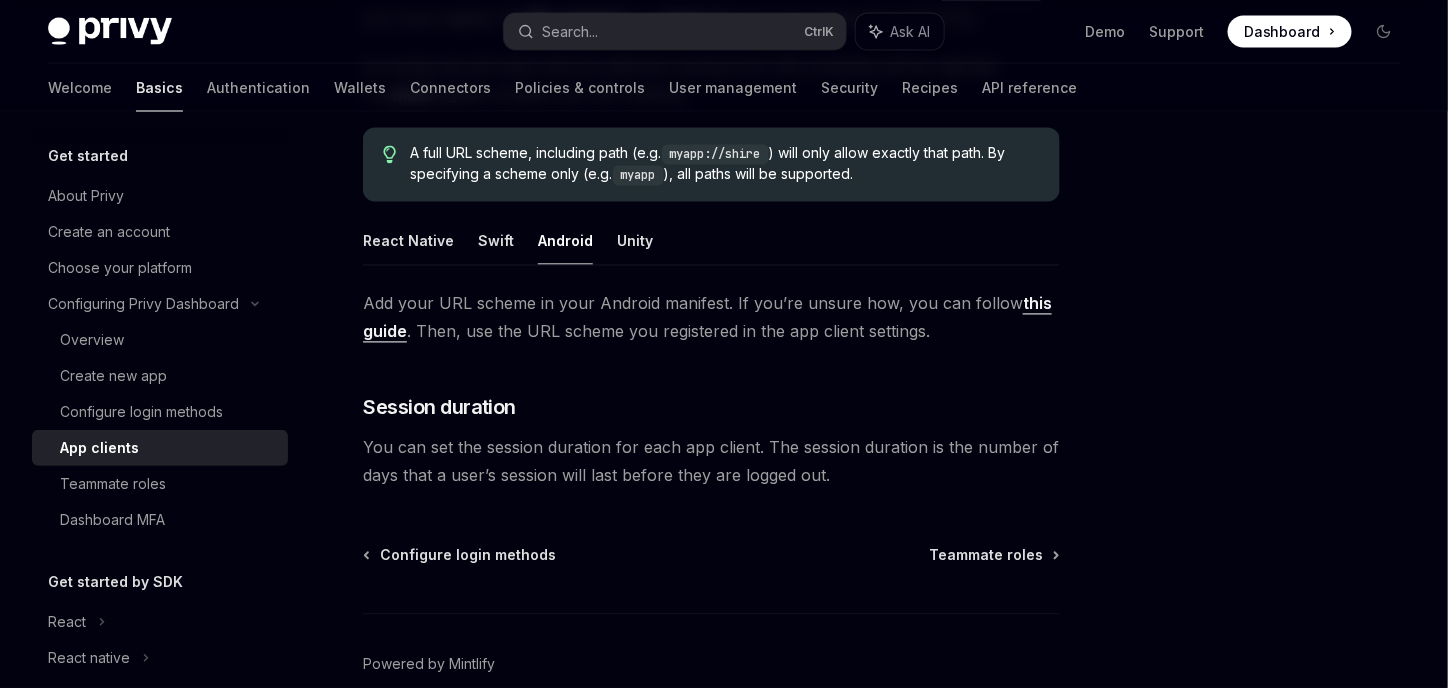 click on "You can set the session duration for each app client. The session duration is the number of days that a user’s session will last before they are logged out." at bounding box center (711, 462) 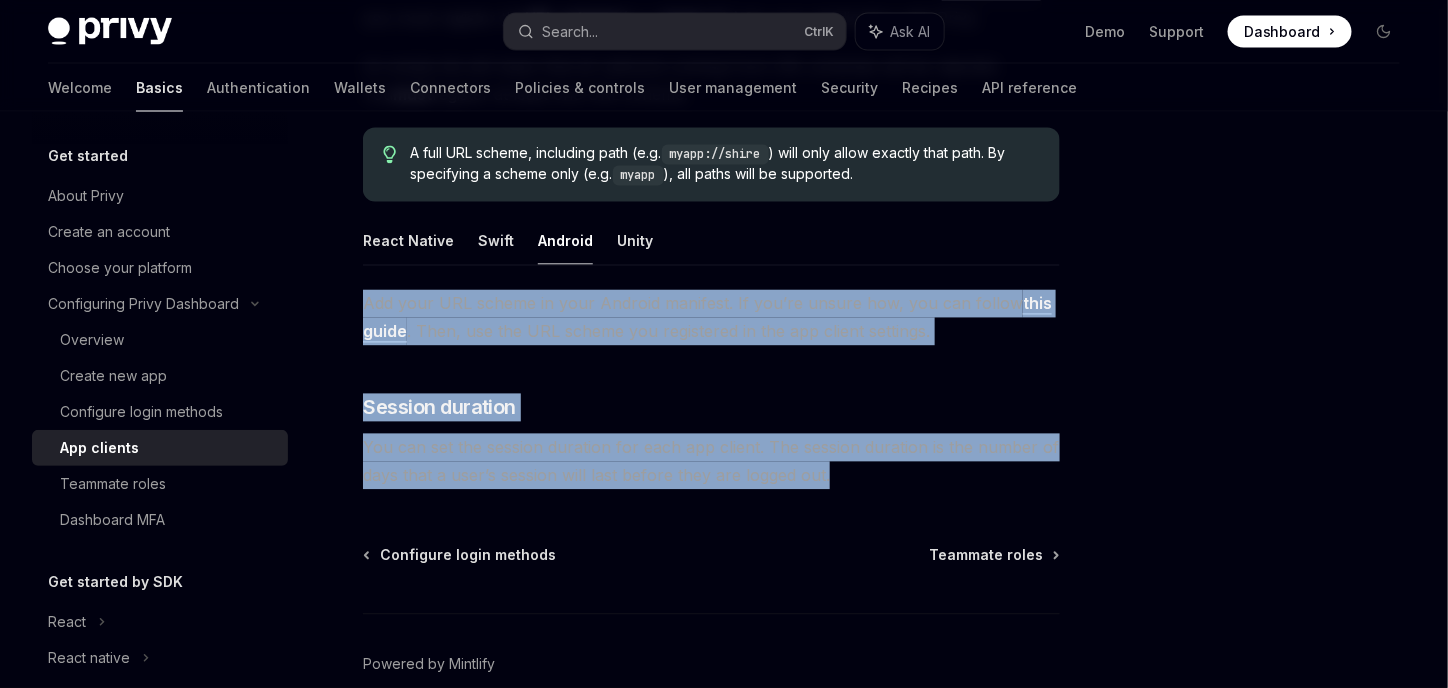 drag, startPoint x: 841, startPoint y: 466, endPoint x: 355, endPoint y: 302, distance: 512.9249 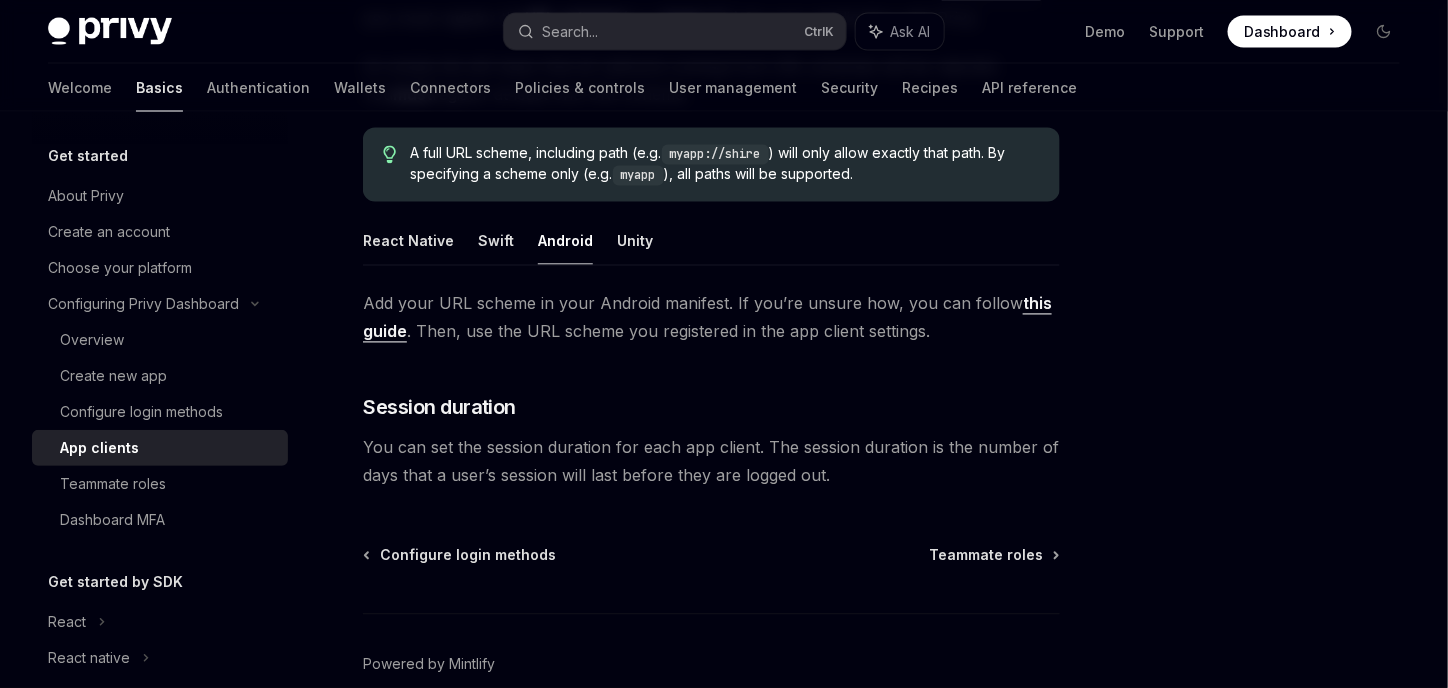 click on "Configuring Privy Dashboard App clients OpenAI Open in ChatGPT OpenAI Open in ChatGPT App clients allow you to create configure specific settings for different consumers/platforms for your app, including
mobile apps, web apps, and more.
To add a client, go to the  Configuration > App settings page > Clients  tab, and find the “Add app client” button.
This step is optional if you’re using the React SDK. App clients are required for all other mobile
and non-web platforms to allow your app to interact with the Privy API.
Web Environments   Mobile/Other Environments ​ Allowed app identifiers To enforce secure usage of your Privy App ID, configure Privy to restrict which mobile apps can use your Privy App ID based on your mobile applications’ application identifiers.
An empty list will mean all requests are denied. You  must  configure at least one application identifier to use the React Native SDK.   React Native   Swift   Android   Unity   Flutter Copy Ask AI android  {
defaultConfig  {" at bounding box center [724, -126] 